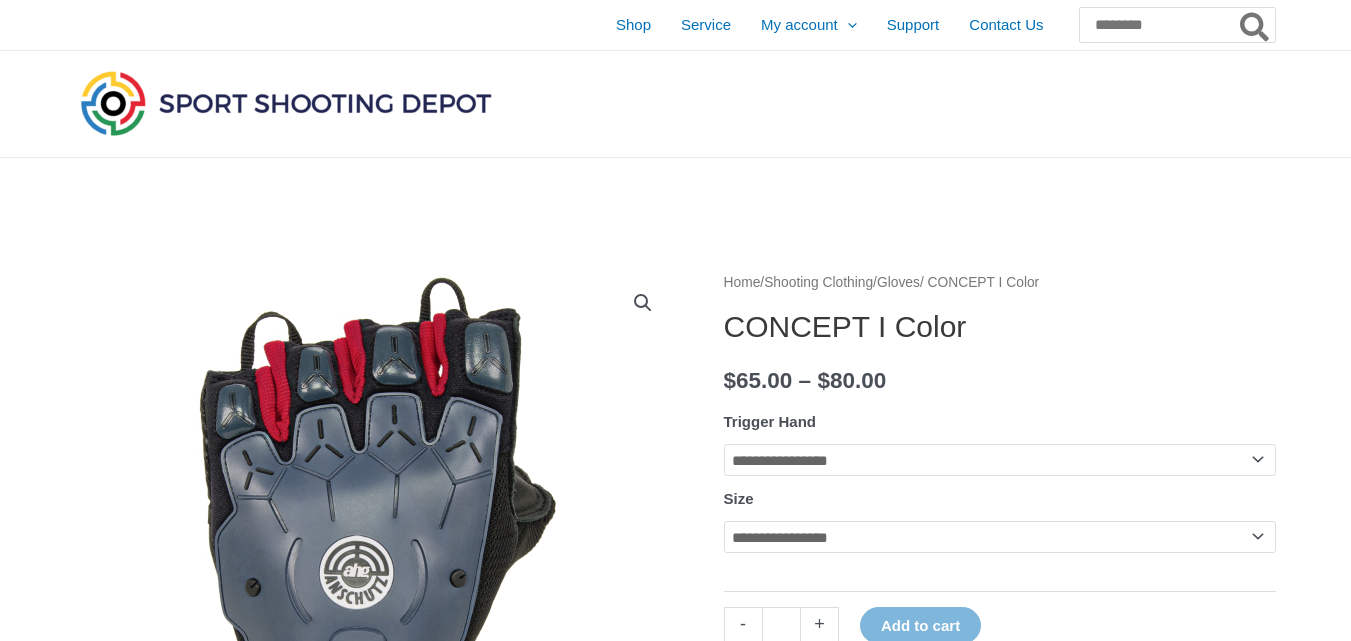 scroll, scrollTop: 0, scrollLeft: 0, axis: both 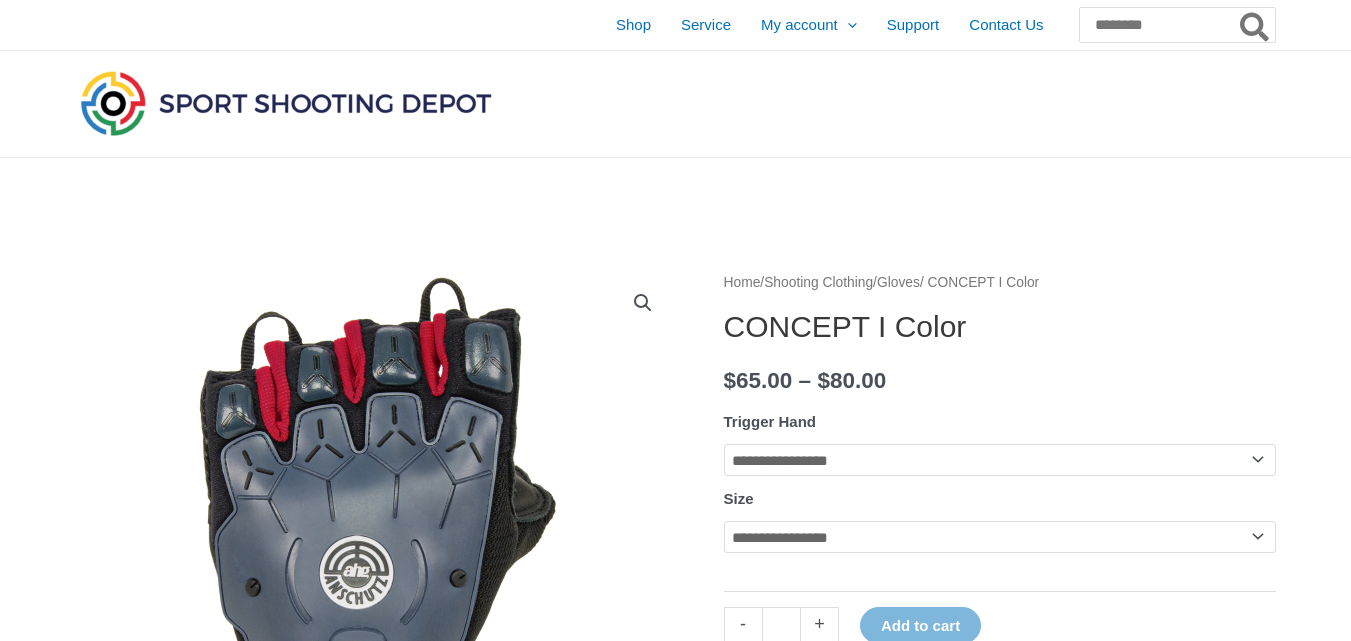 select on "*****" 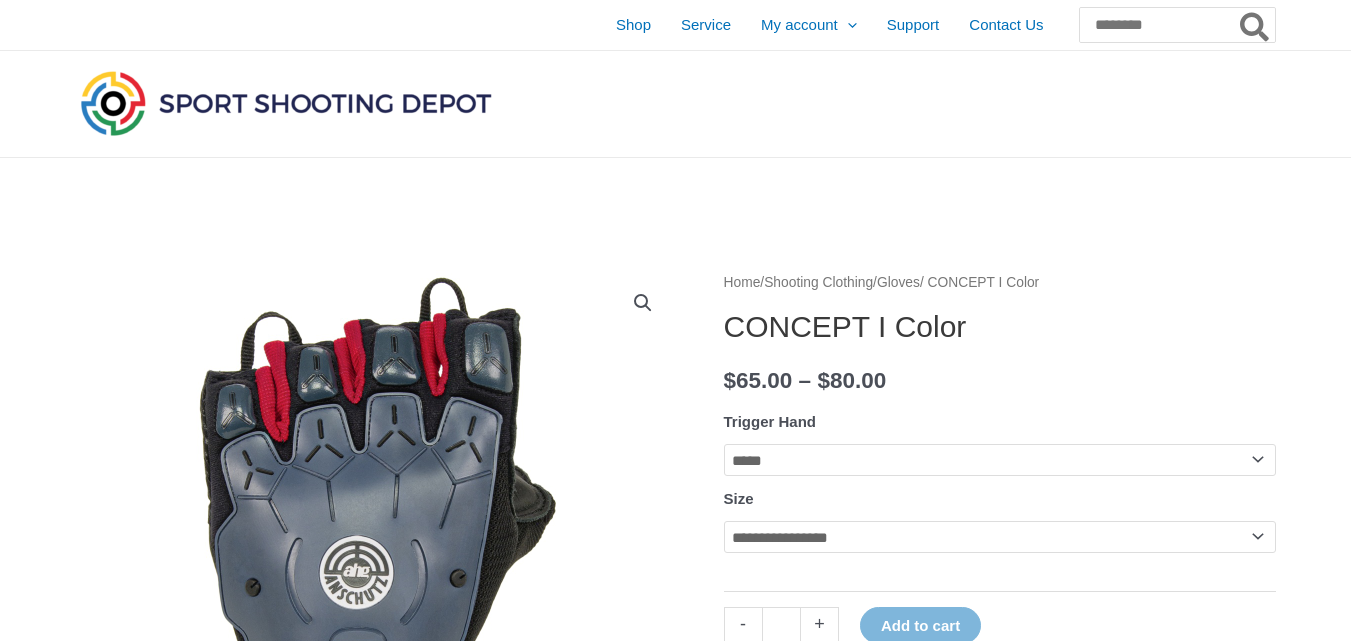 click on "**********" 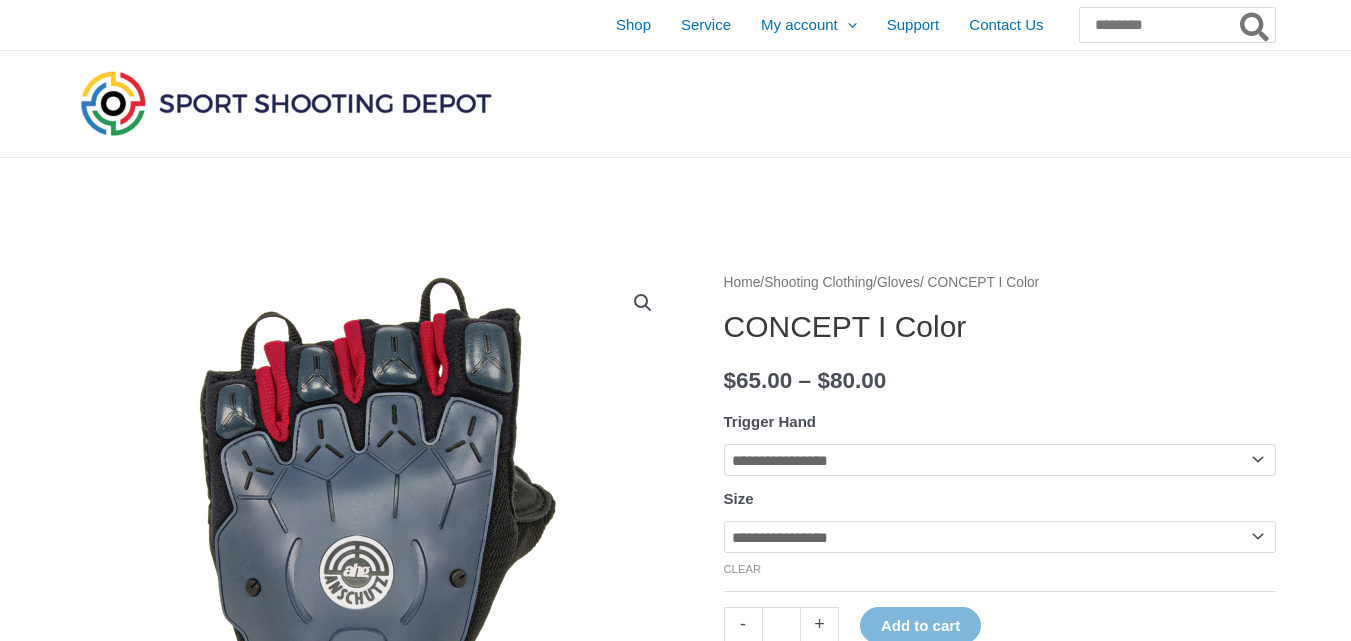 click on "**********" 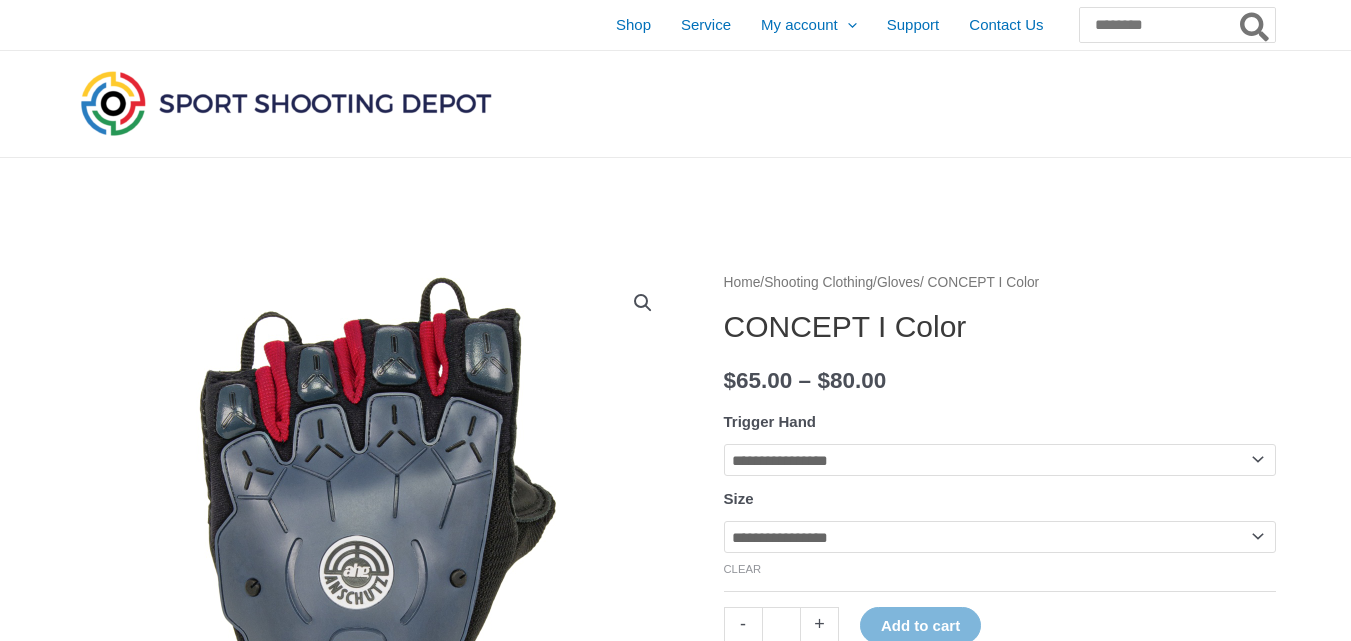 select on "*" 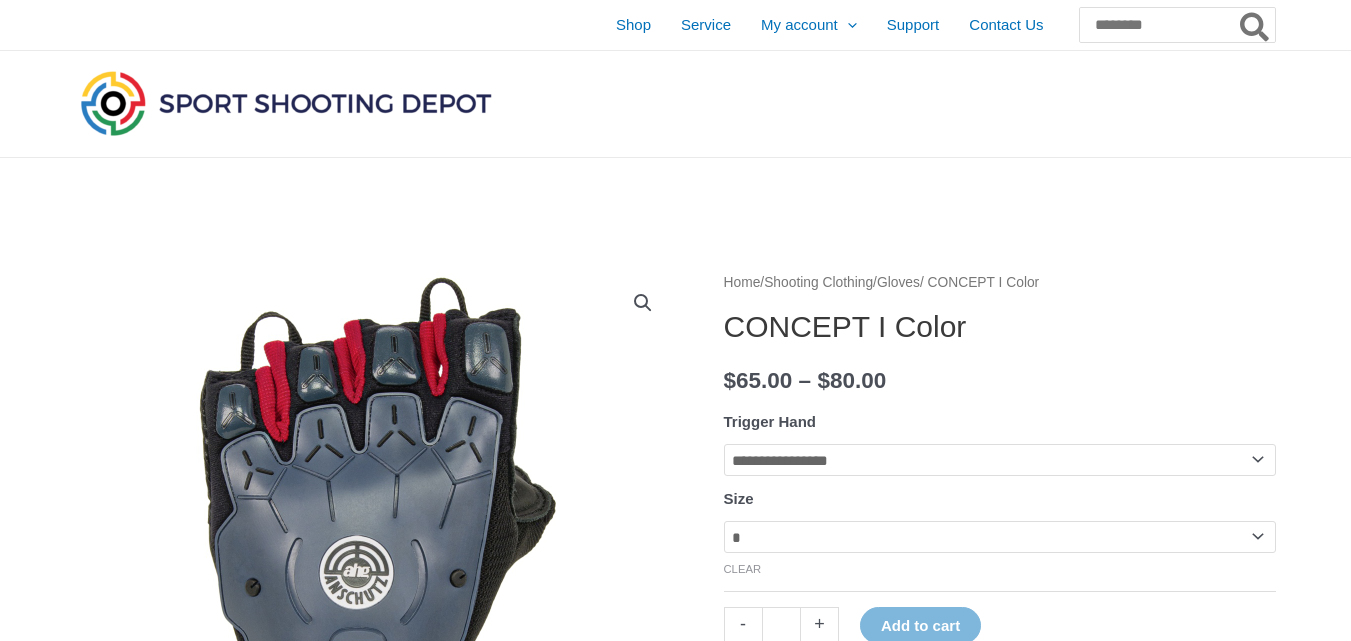 click on "**********" 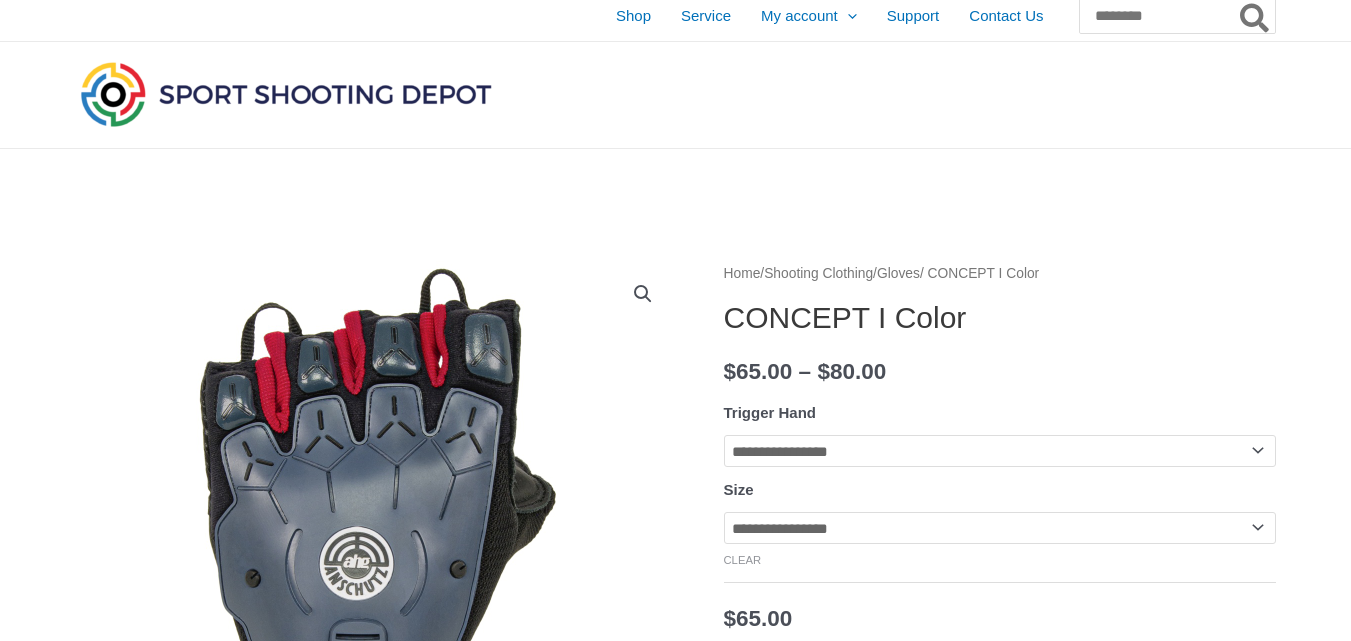 scroll, scrollTop: 0, scrollLeft: 0, axis: both 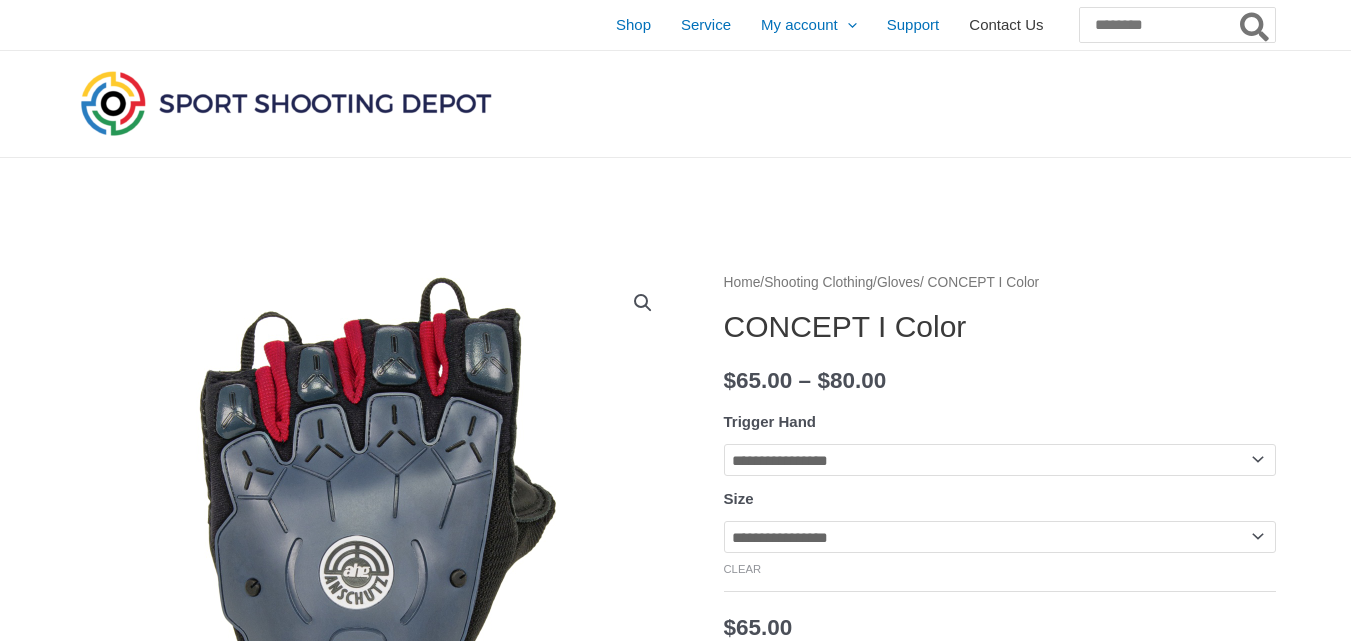 click on "Contact Us" at bounding box center [1006, 25] 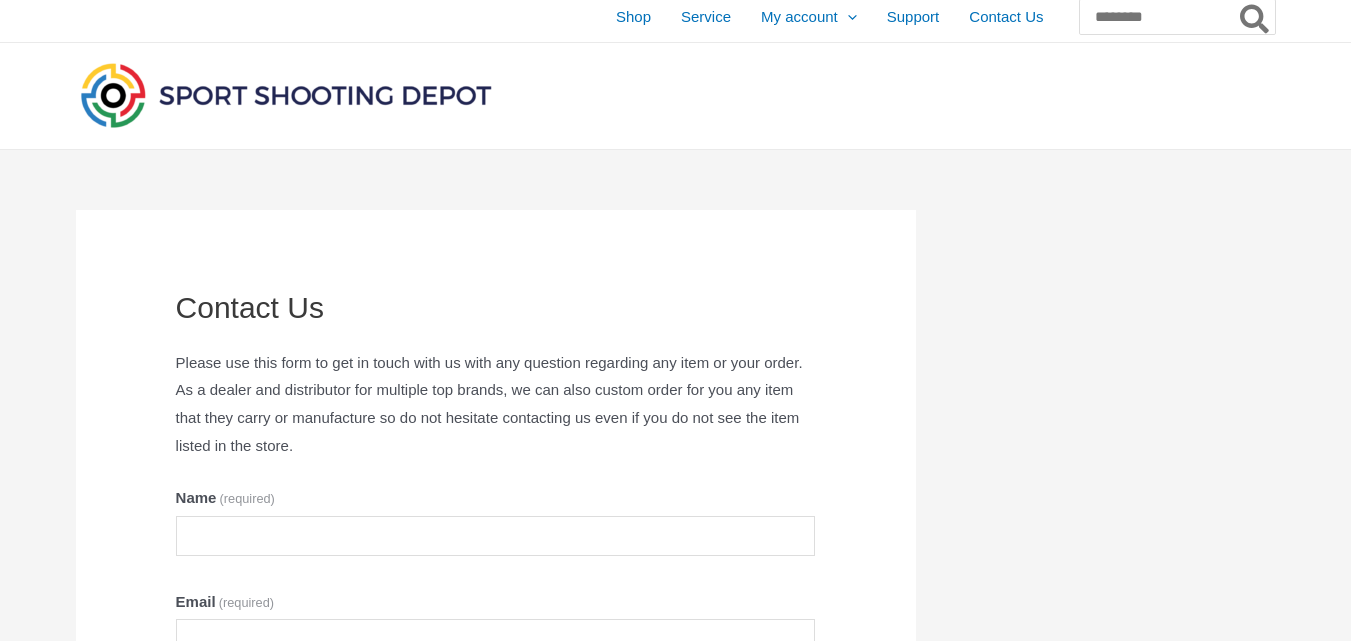 scroll, scrollTop: 0, scrollLeft: 0, axis: both 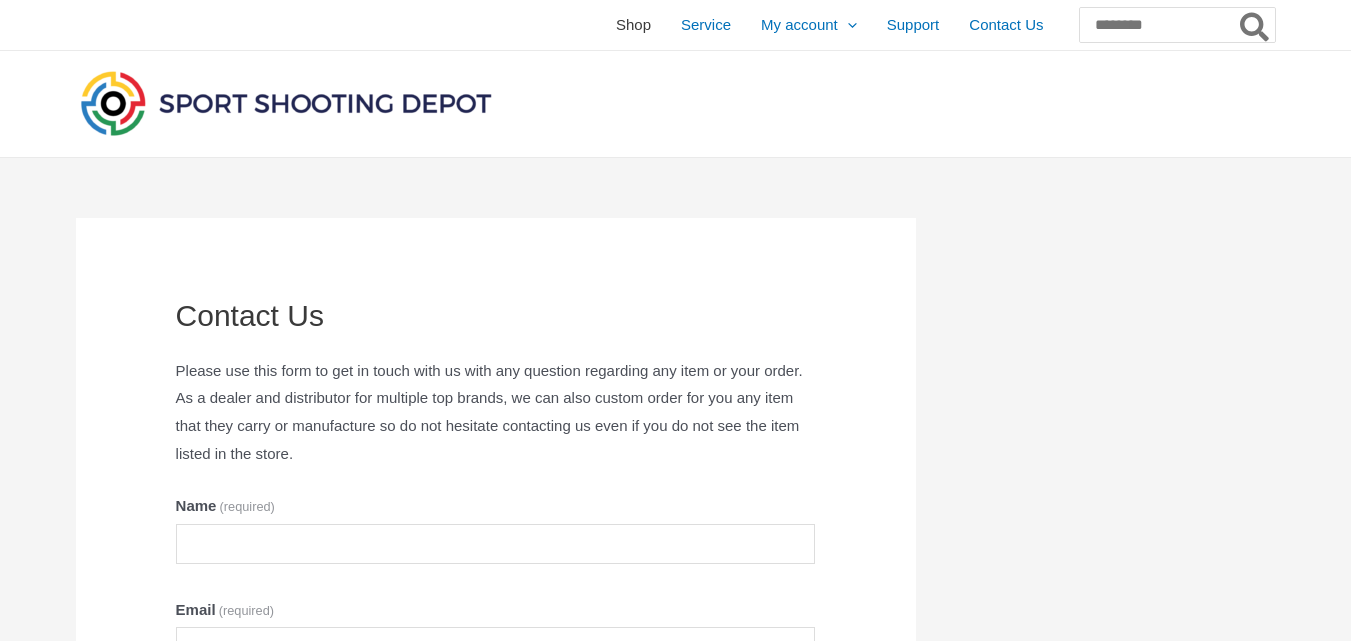 click on "Shop" at bounding box center [633, 25] 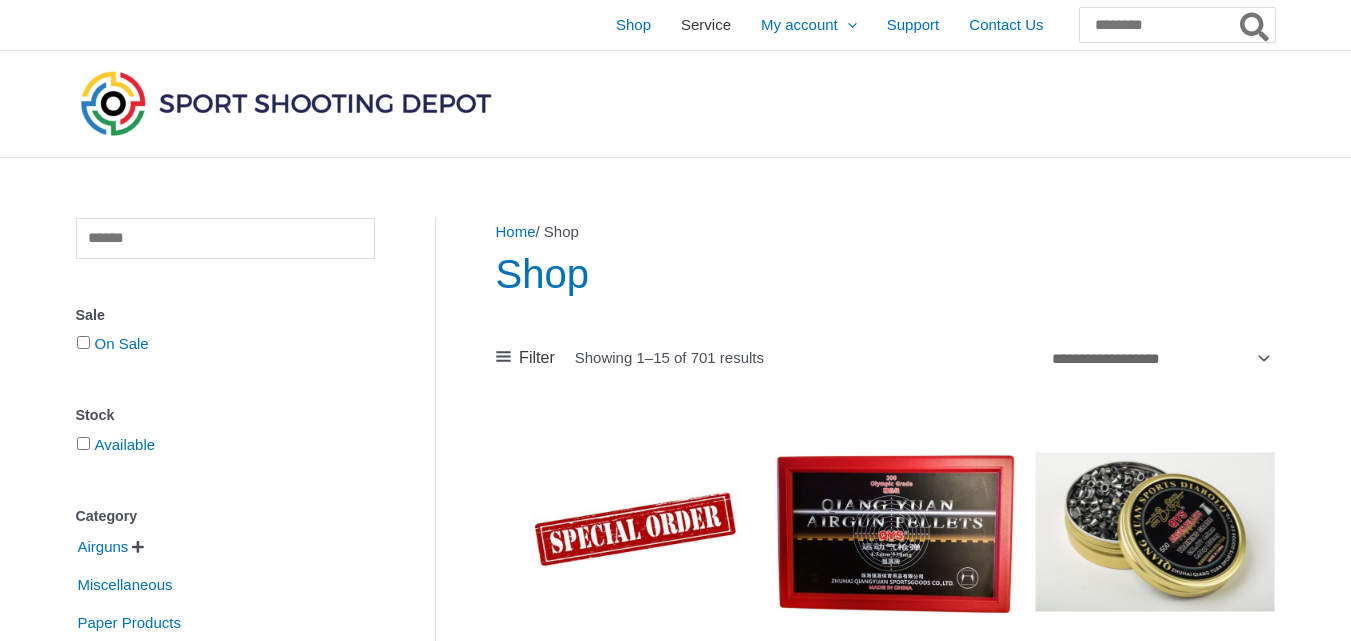 scroll, scrollTop: 0, scrollLeft: 0, axis: both 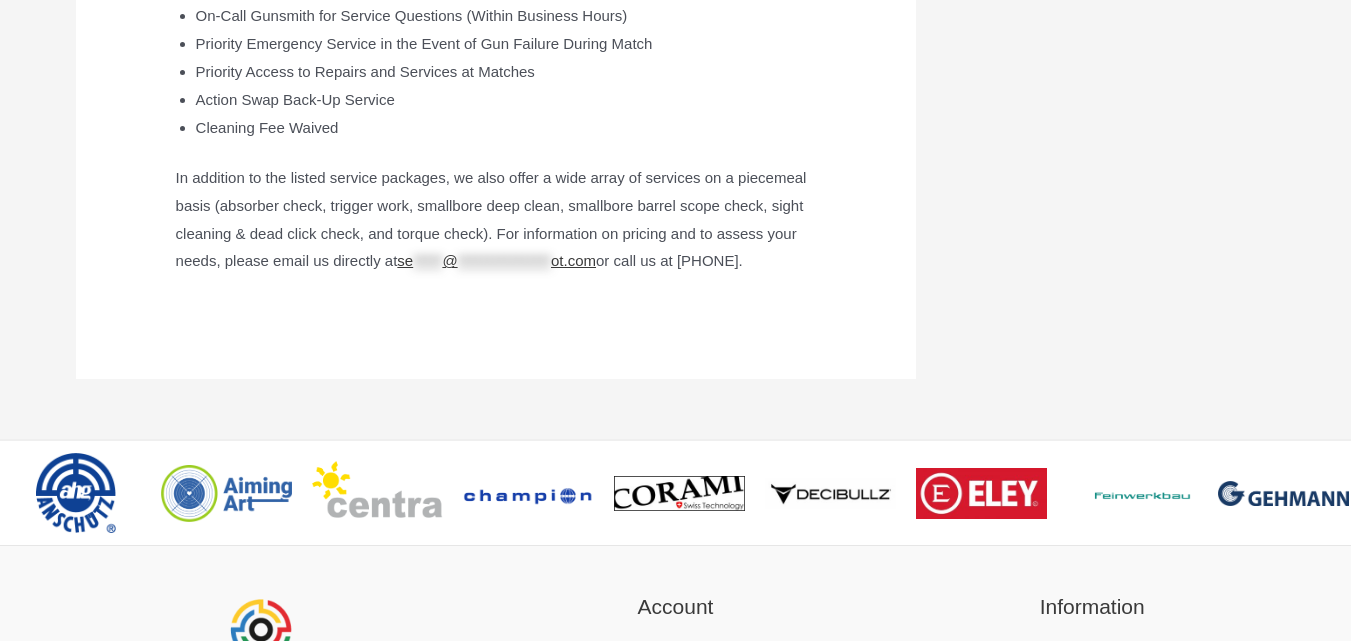 click on "**********" at bounding box center [504, 260] 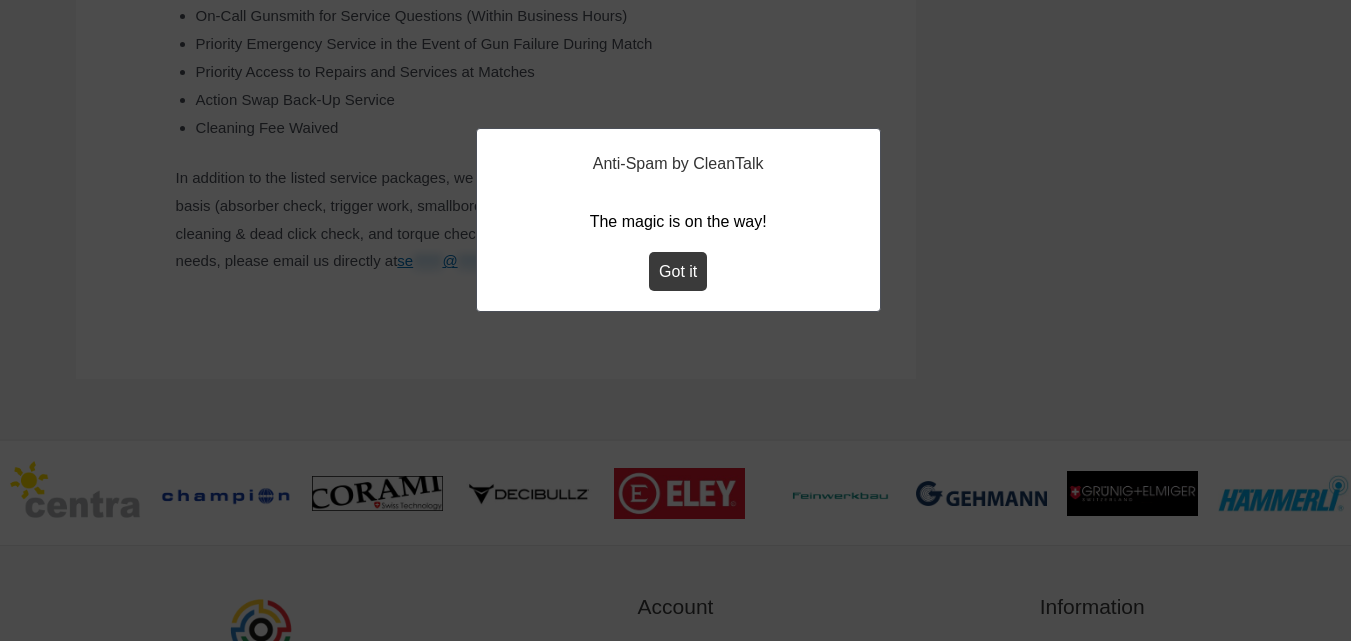 click on "Got it" at bounding box center [678, 272] 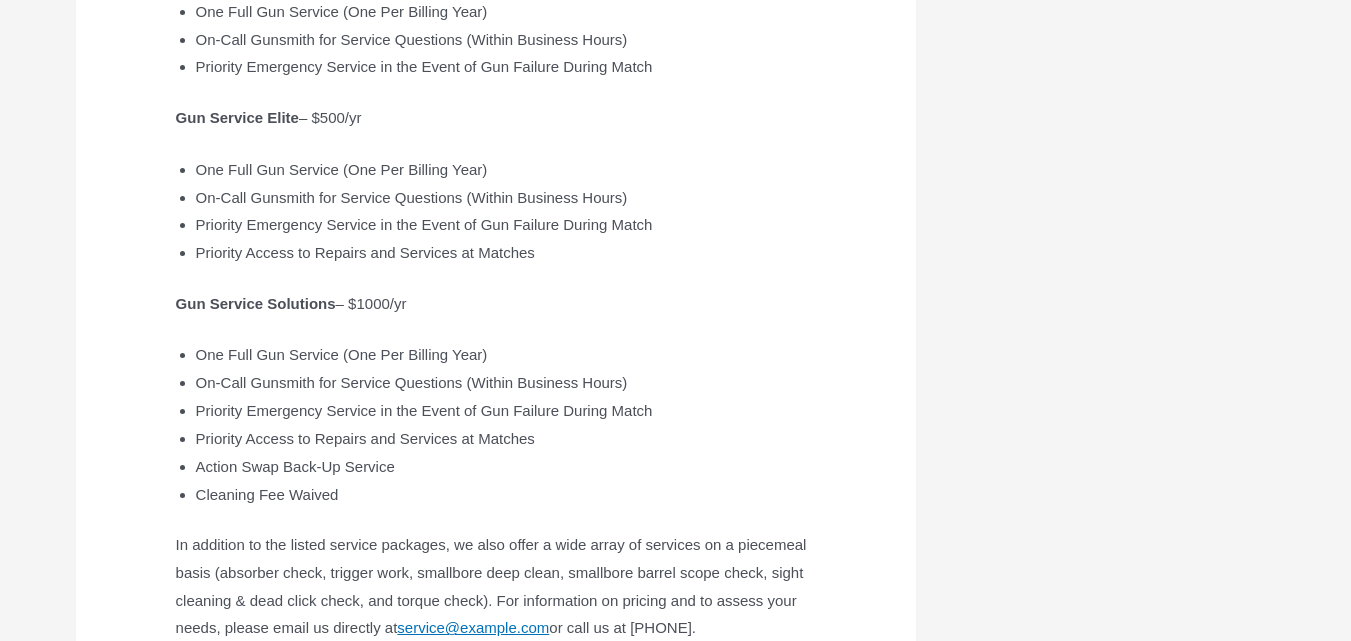 scroll, scrollTop: 1100, scrollLeft: 0, axis: vertical 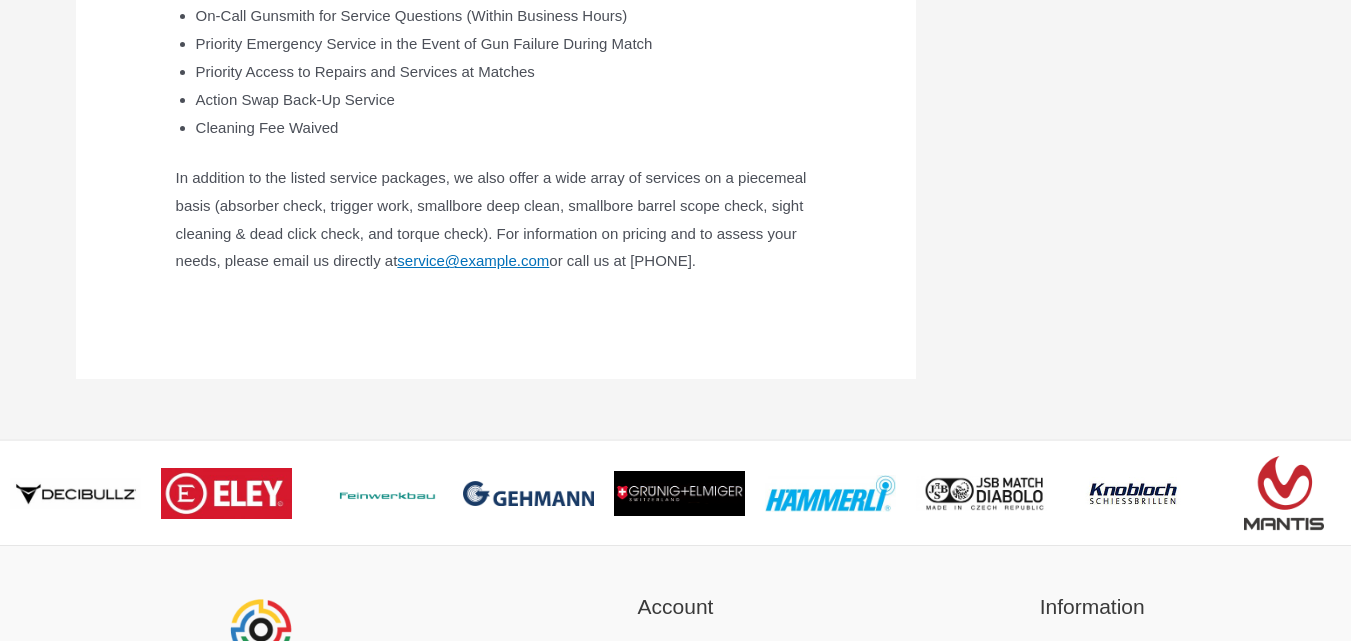 click at bounding box center [1096, -240] 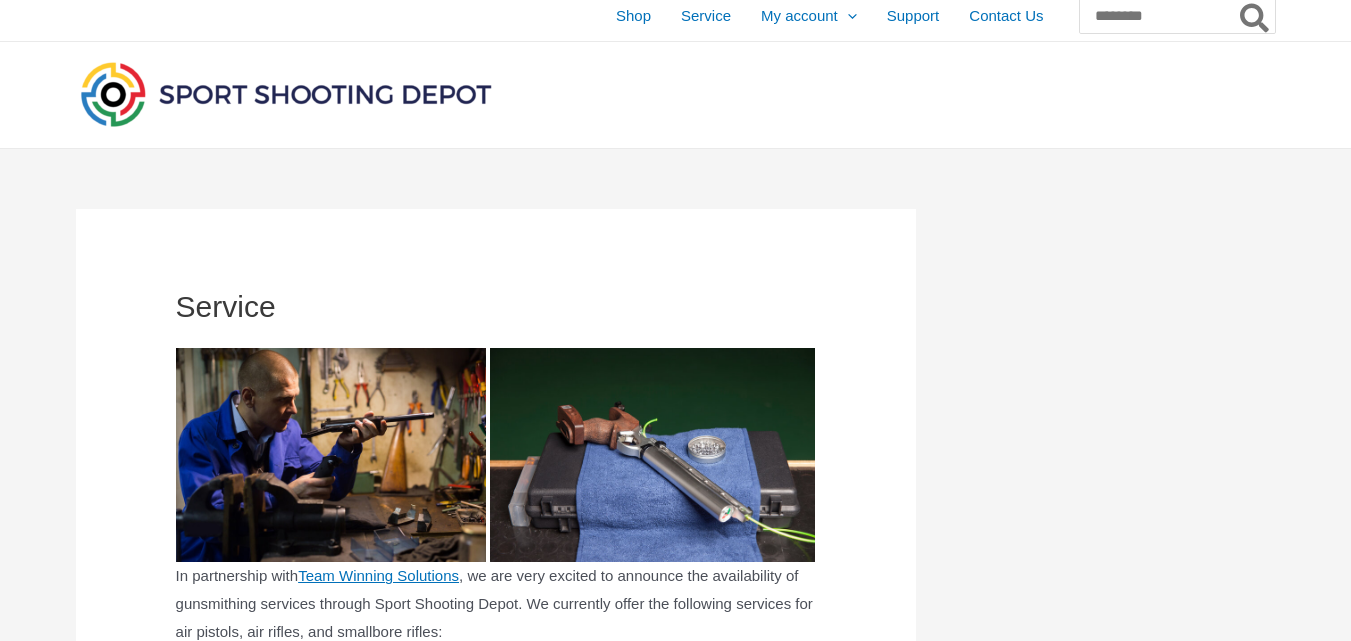 scroll, scrollTop: 0, scrollLeft: 0, axis: both 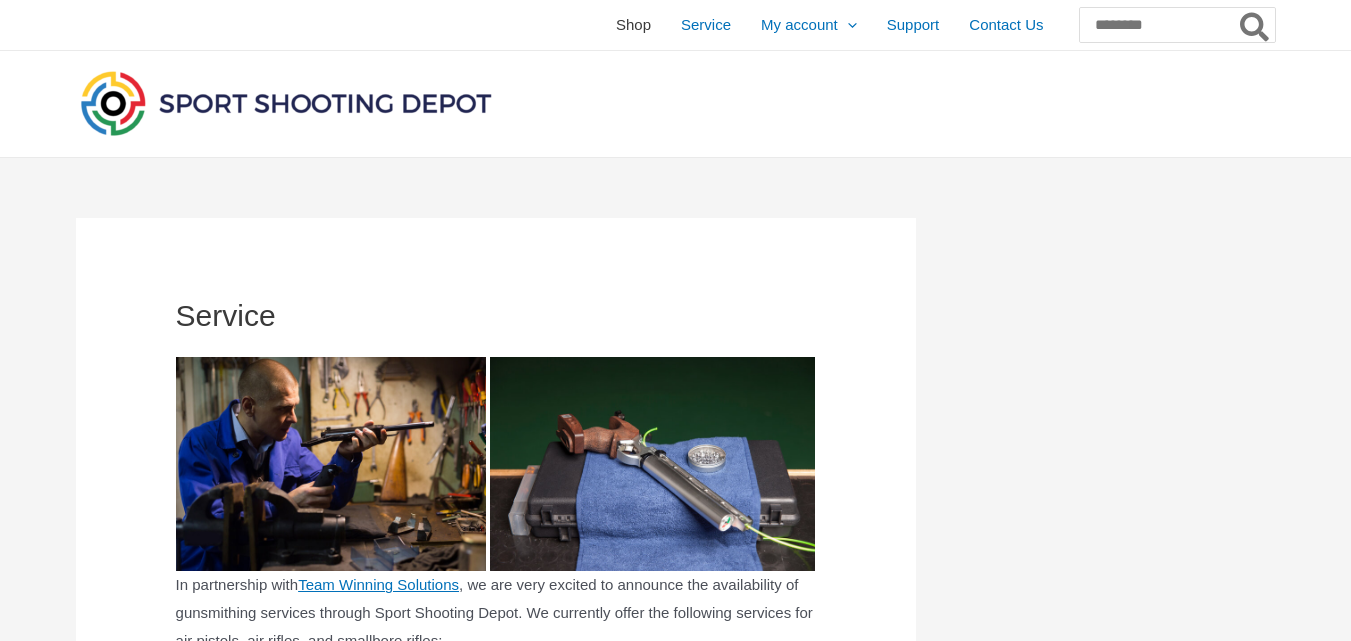 click on "Shop" at bounding box center [633, 25] 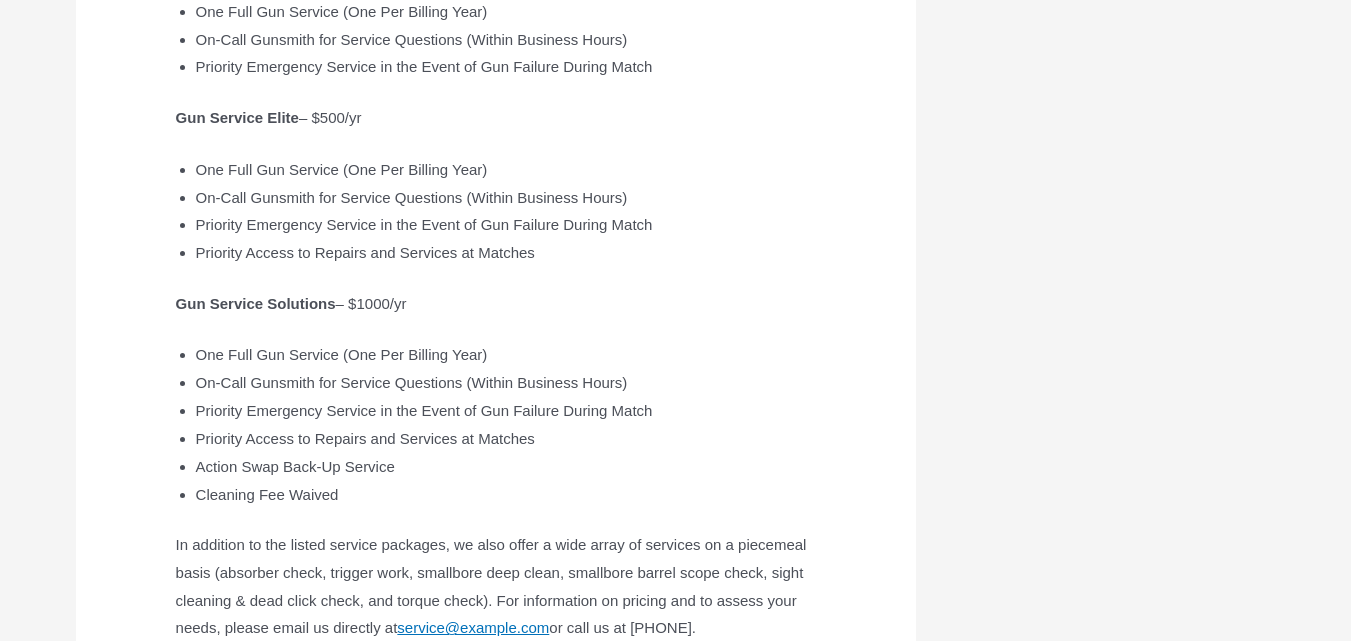 scroll, scrollTop: 0, scrollLeft: 0, axis: both 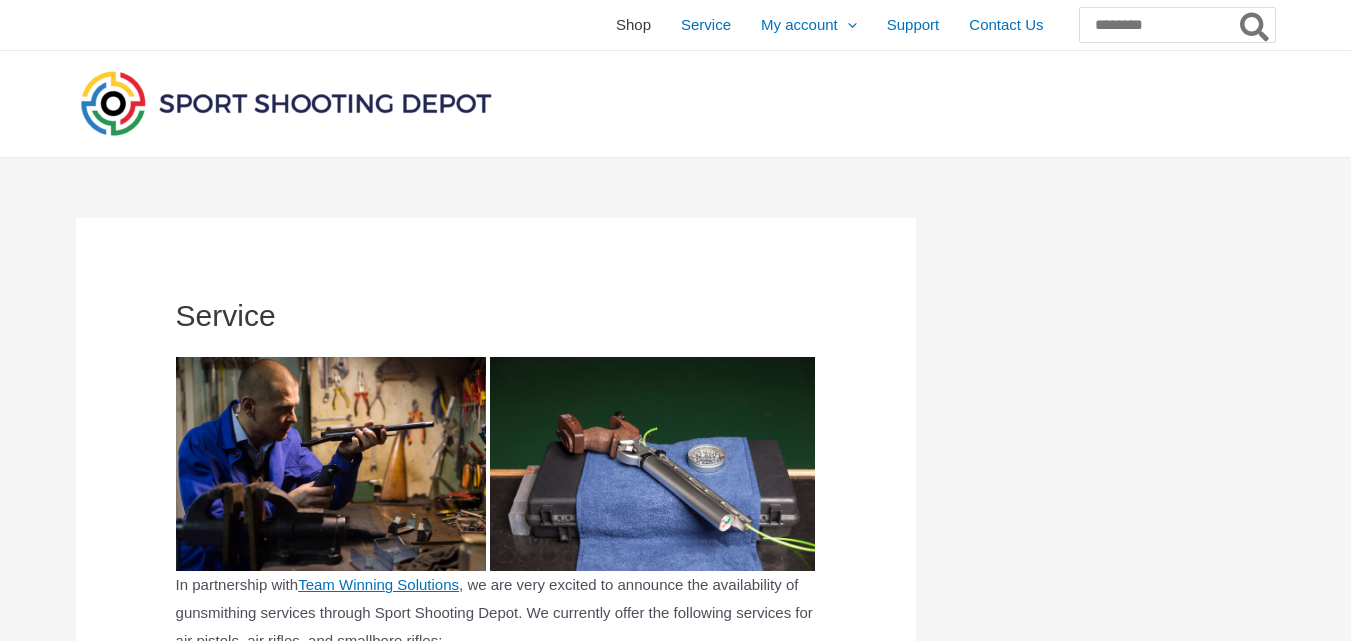 click on "Shop" at bounding box center [633, 25] 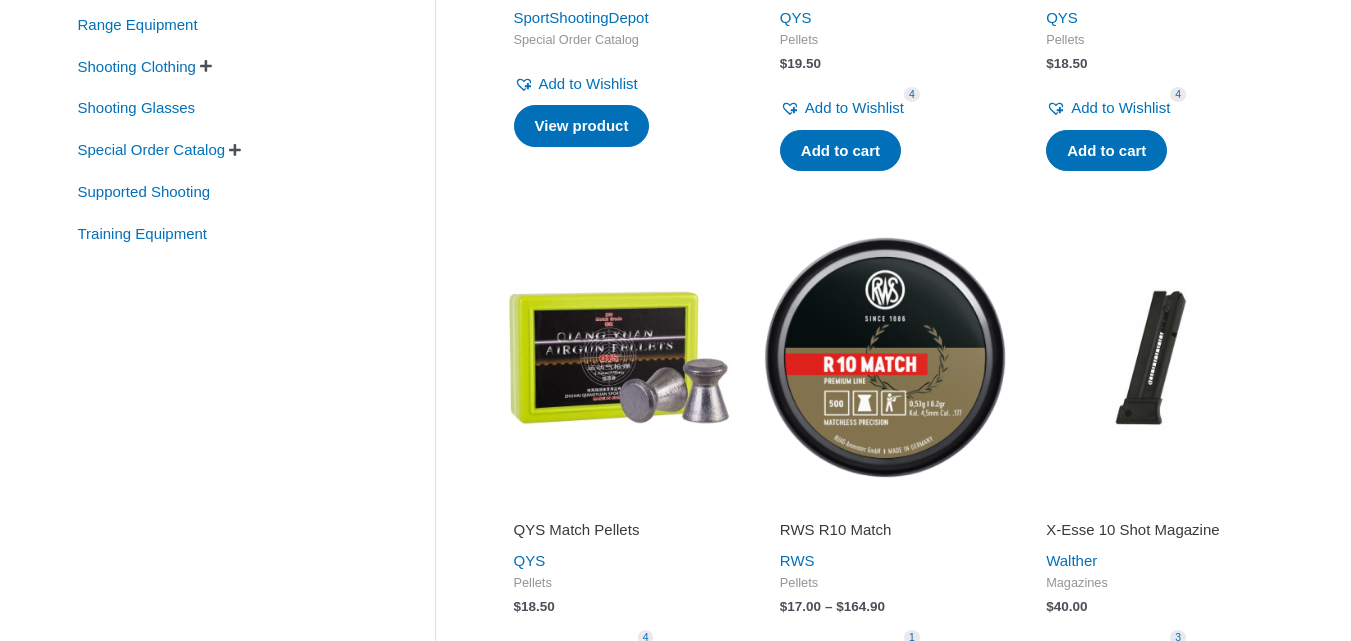 scroll, scrollTop: 367, scrollLeft: 0, axis: vertical 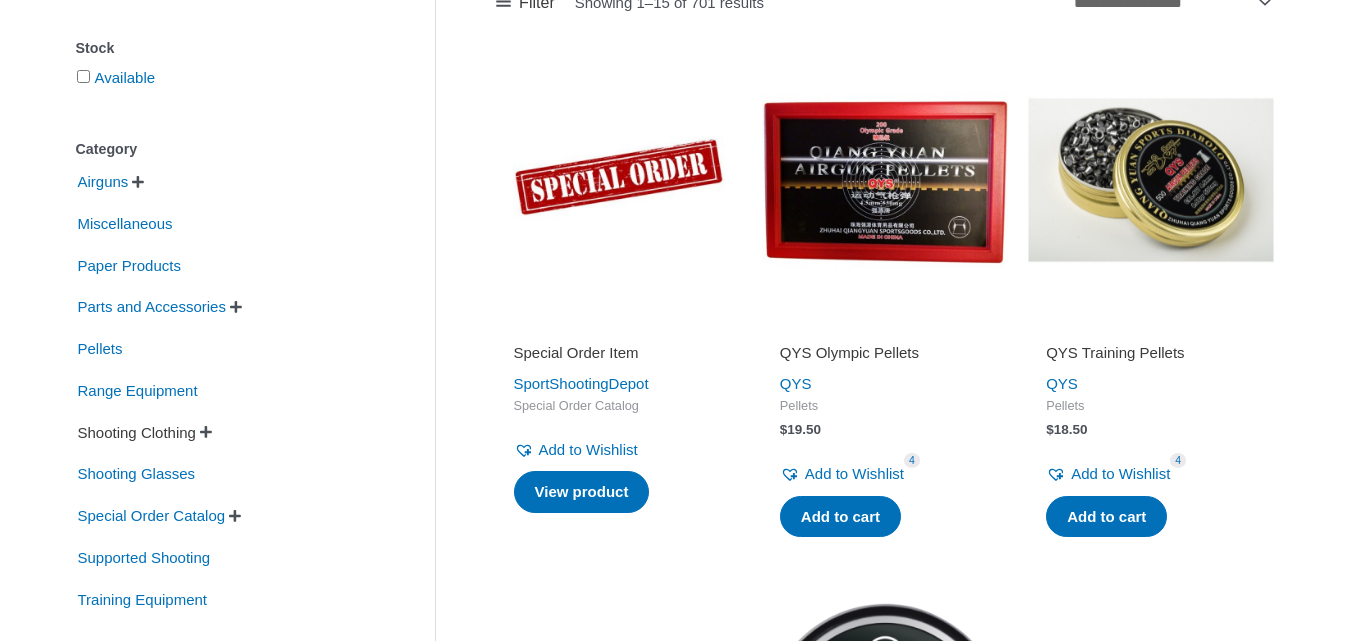 click on "Shooting Clothing" at bounding box center (137, 433) 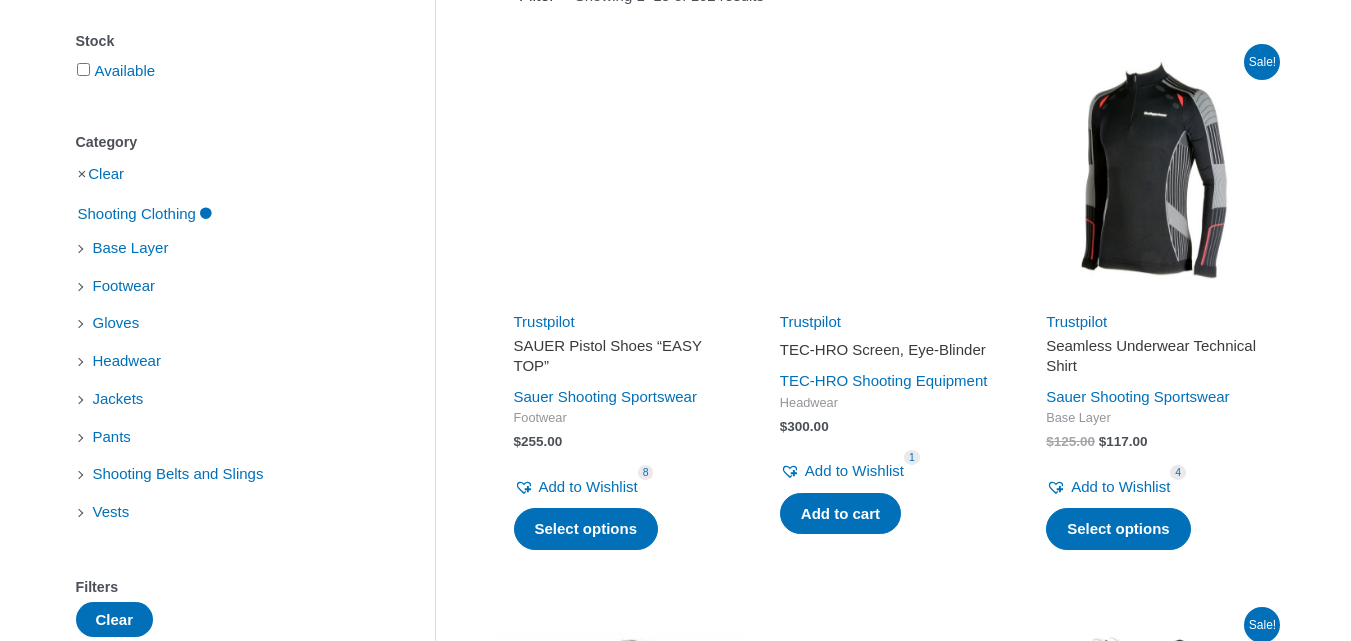scroll, scrollTop: 367, scrollLeft: 0, axis: vertical 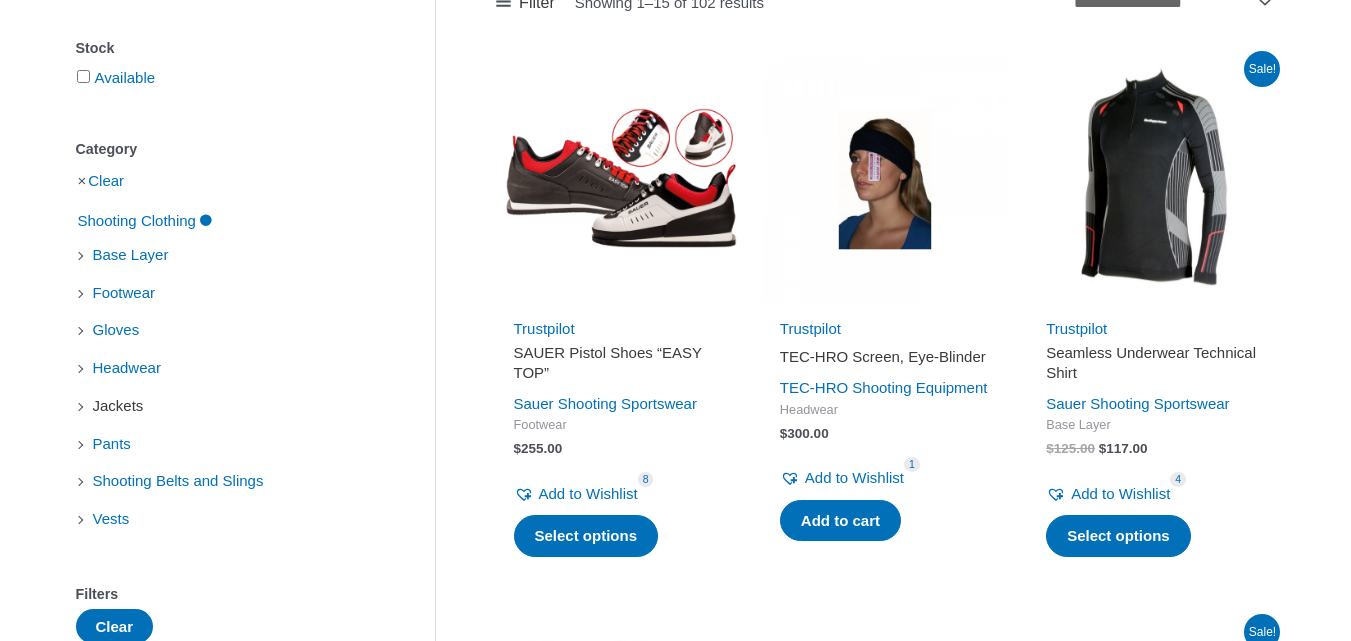 click on "Jackets" at bounding box center [118, 406] 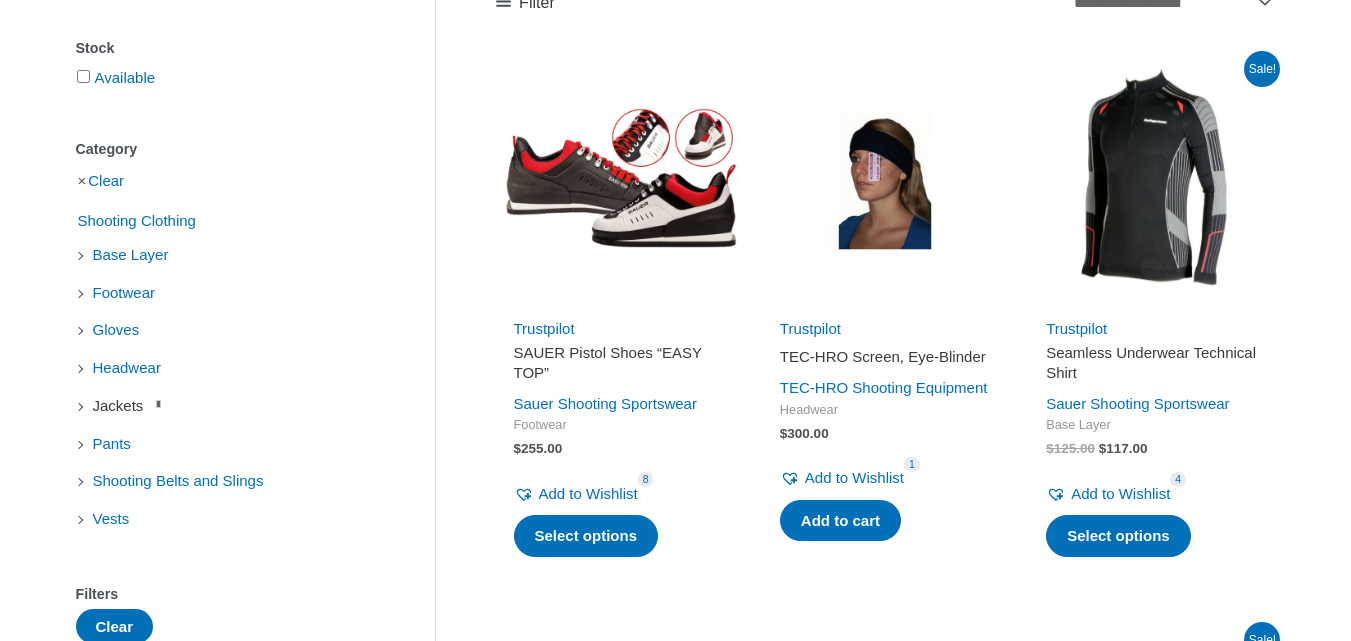 click on "Jackets" at bounding box center (118, 406) 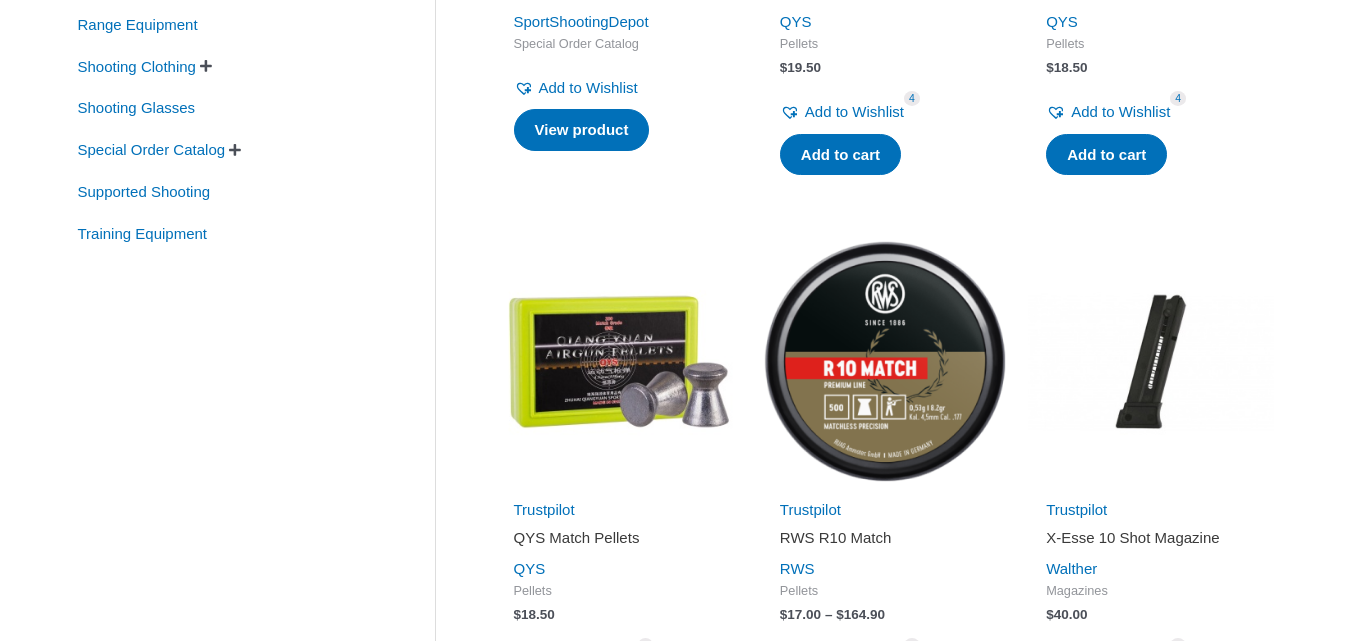 scroll, scrollTop: 367, scrollLeft: 0, axis: vertical 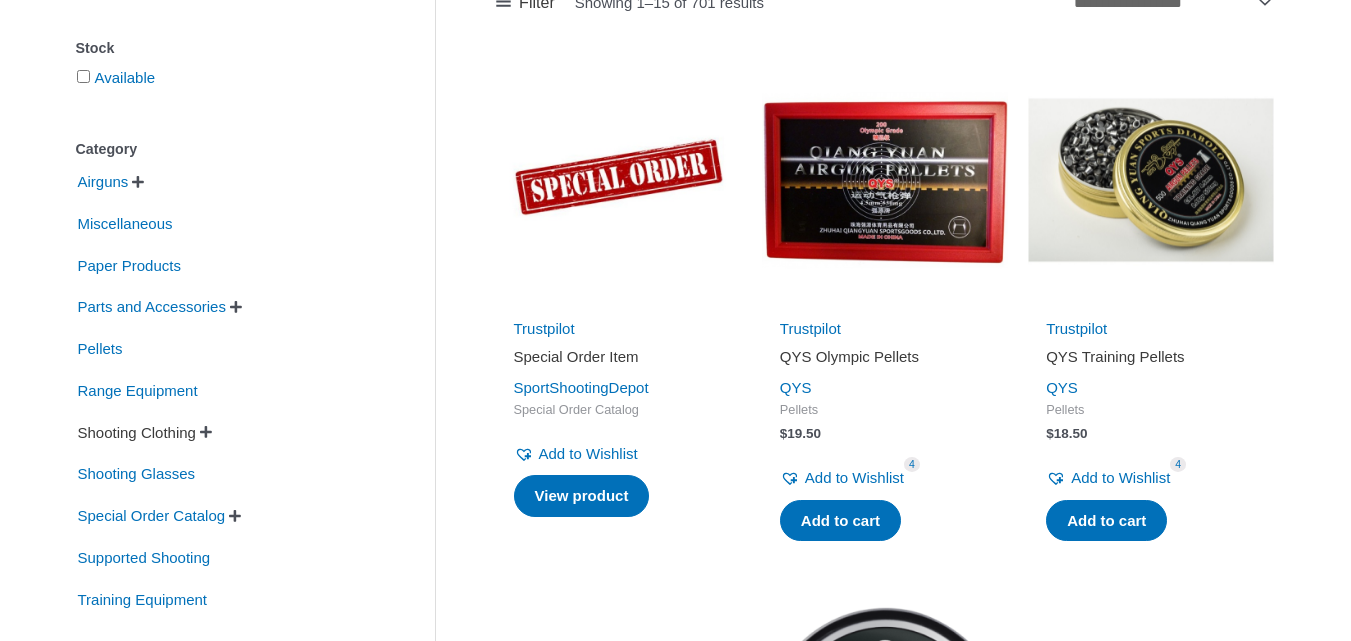 click on "Shooting Clothing" at bounding box center [137, 433] 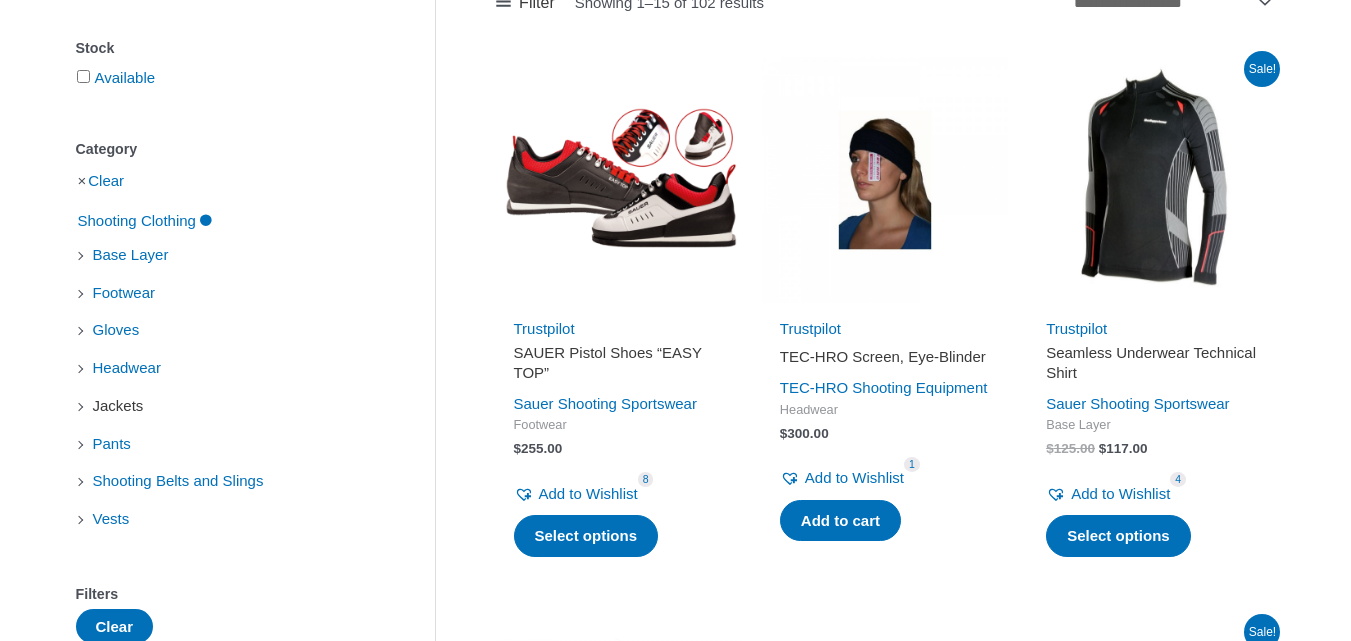 click on "Jackets" at bounding box center [118, 406] 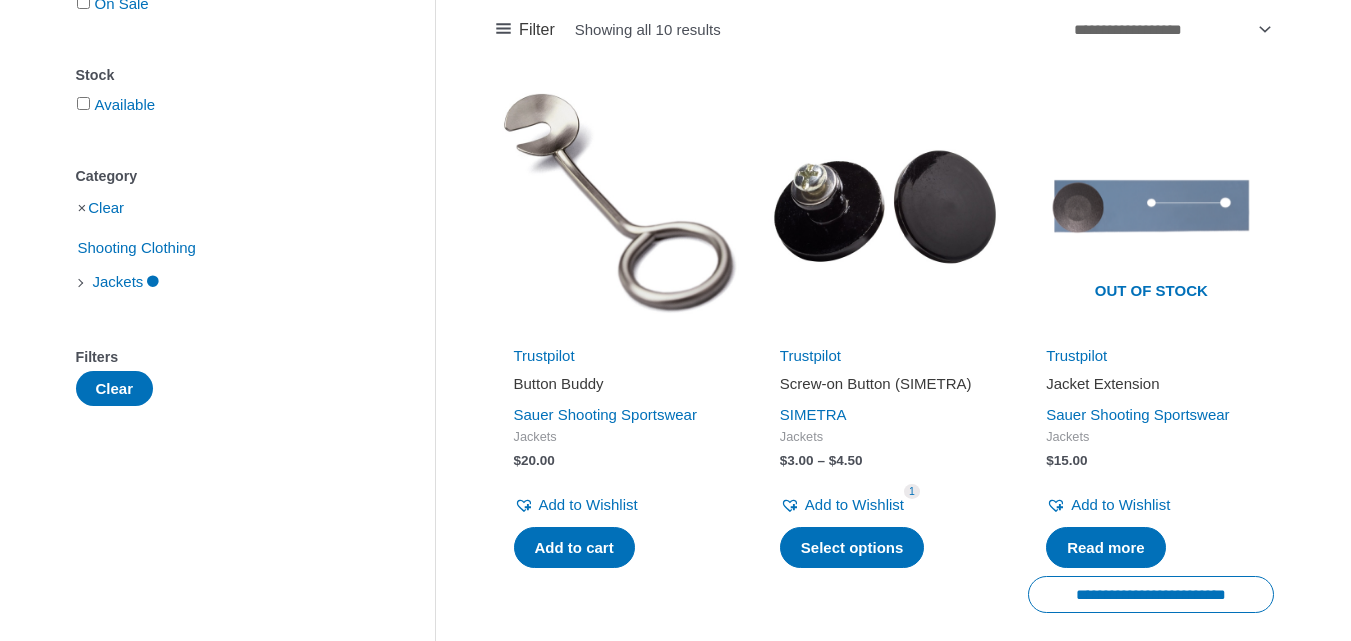 scroll, scrollTop: 367, scrollLeft: 0, axis: vertical 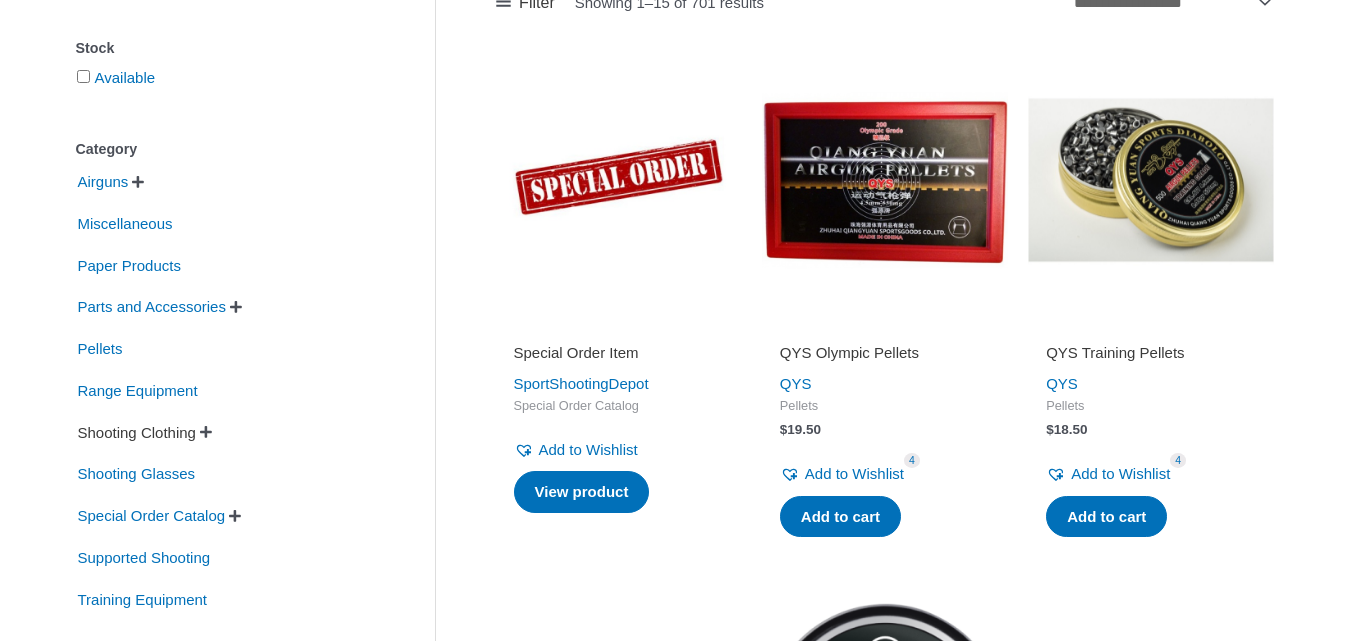 click on "Shooting Clothing" at bounding box center [137, 433] 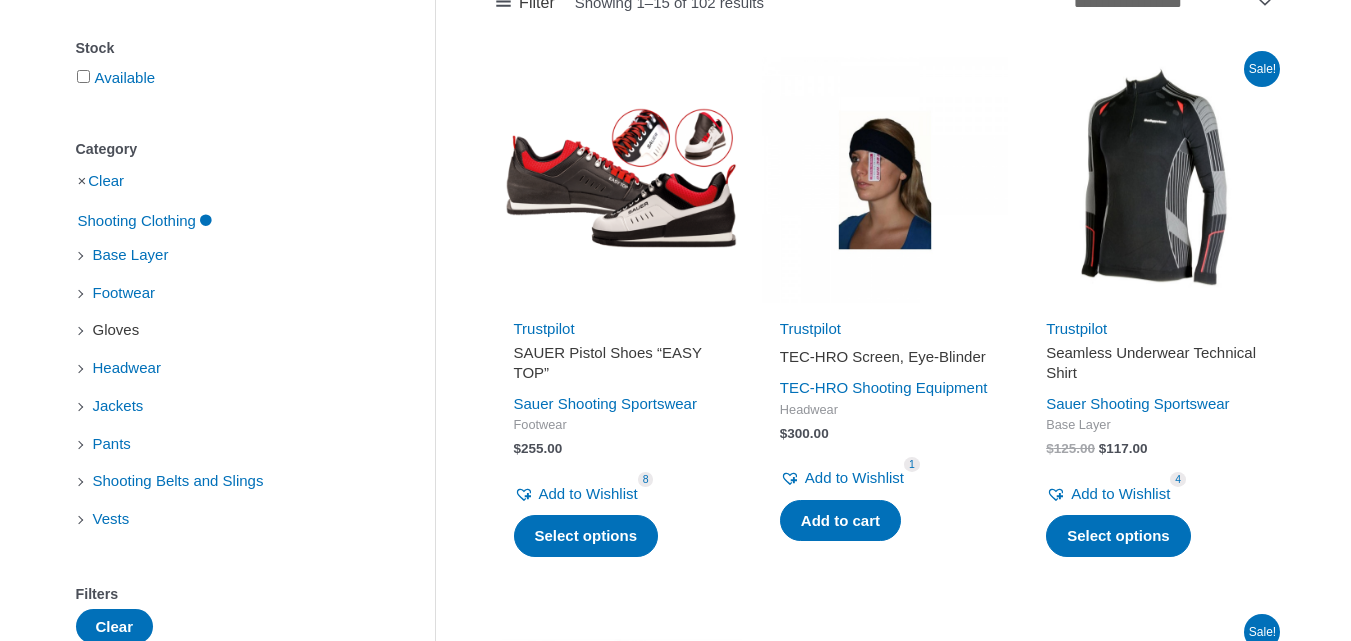 click on "Gloves" at bounding box center (116, 330) 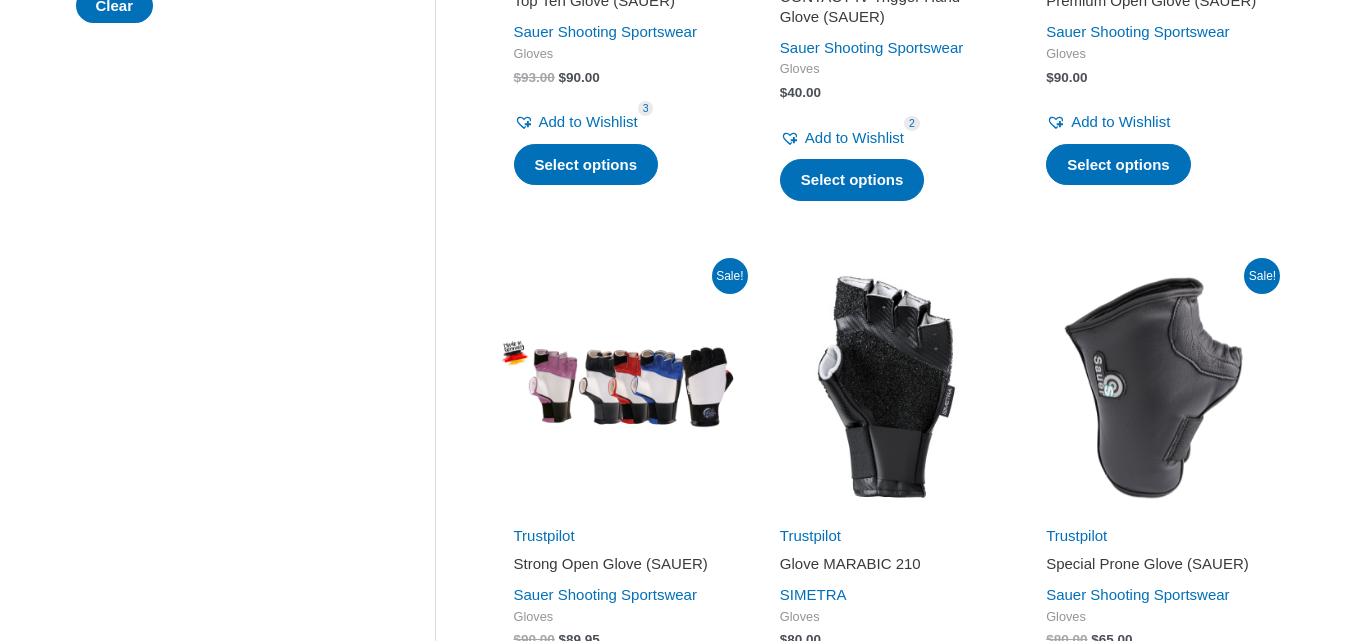 scroll, scrollTop: 0, scrollLeft: 0, axis: both 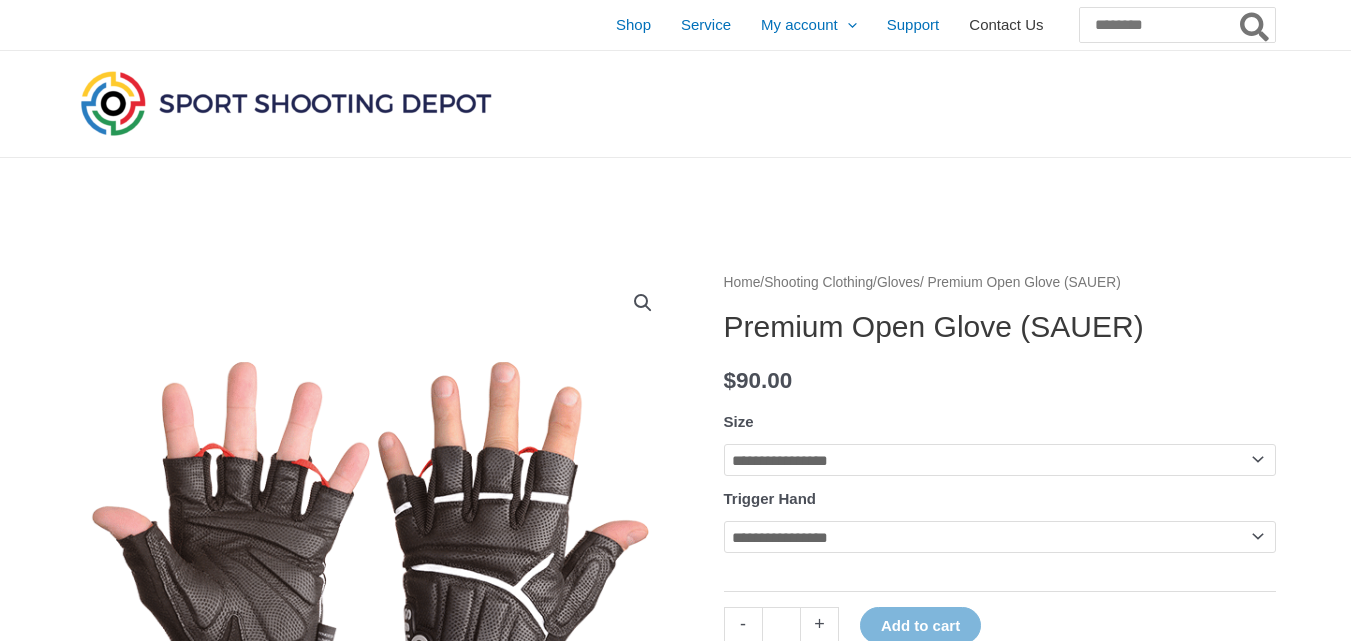 click on "Contact Us" at bounding box center (1006, 25) 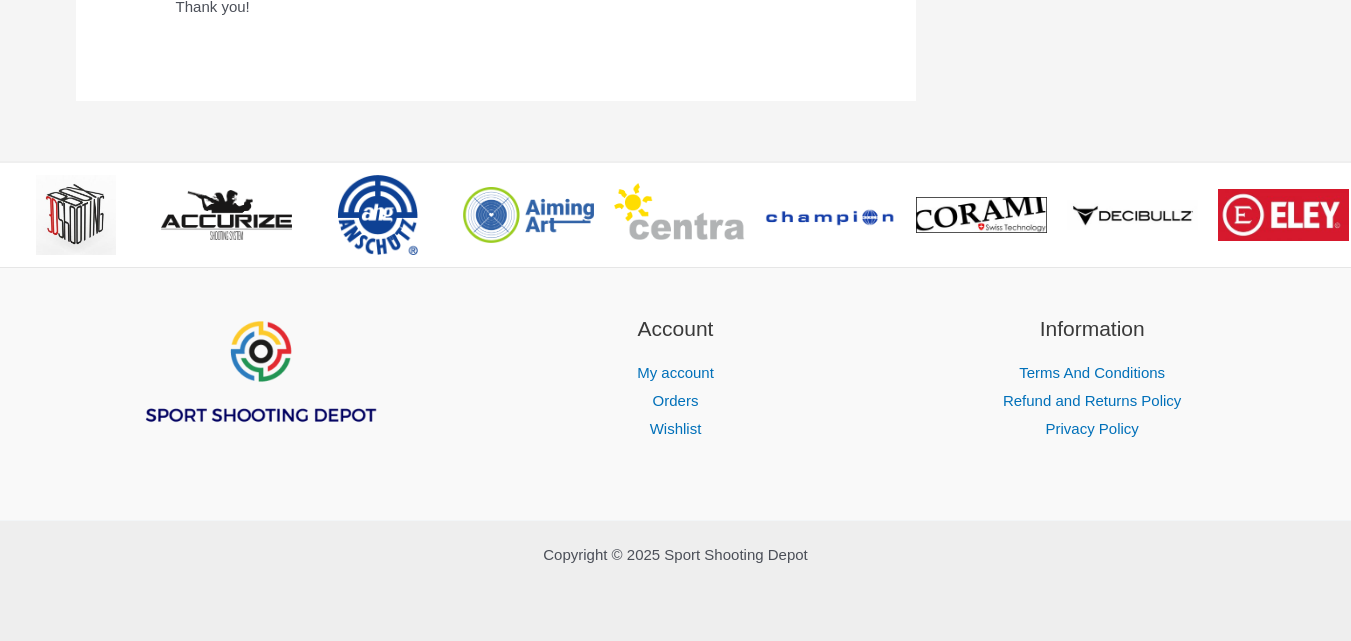 scroll, scrollTop: 0, scrollLeft: 0, axis: both 